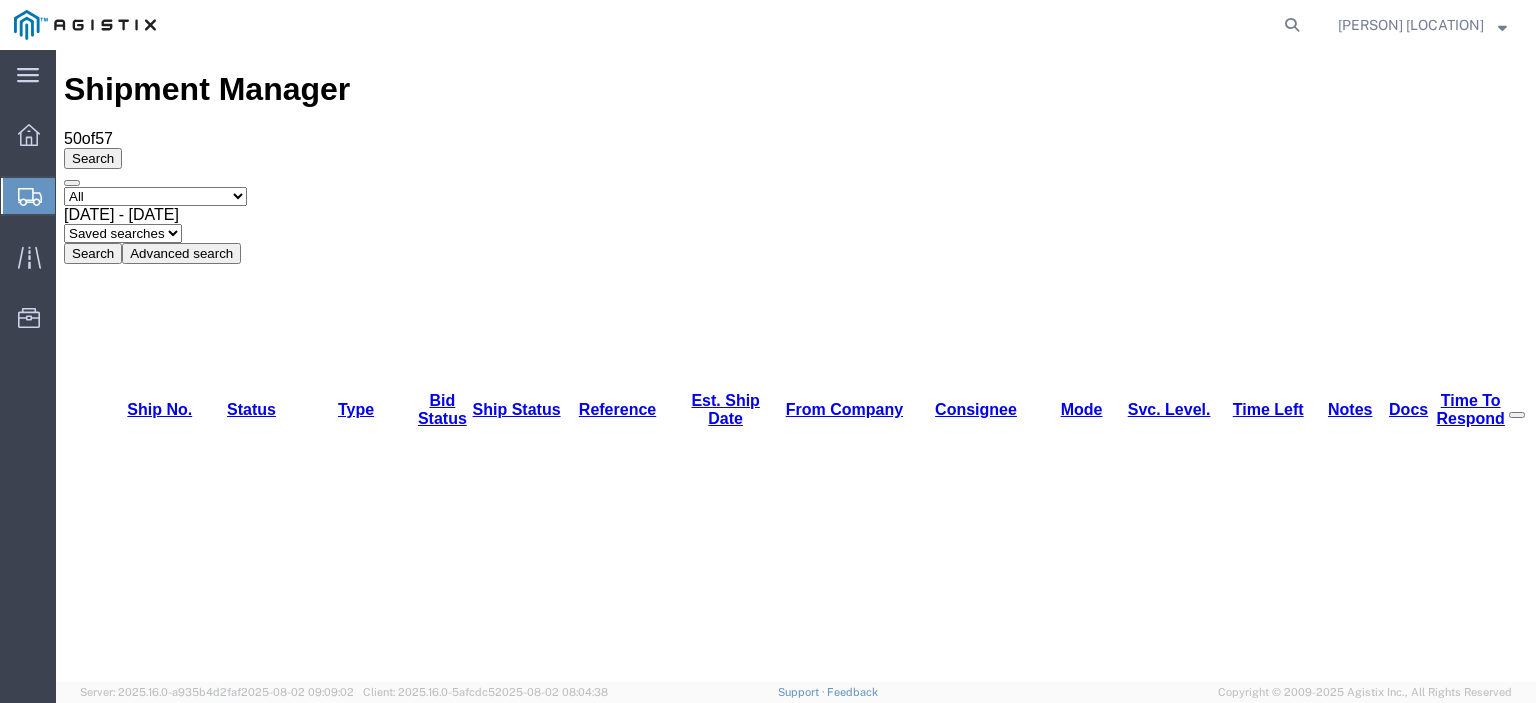 scroll, scrollTop: 0, scrollLeft: 0, axis: both 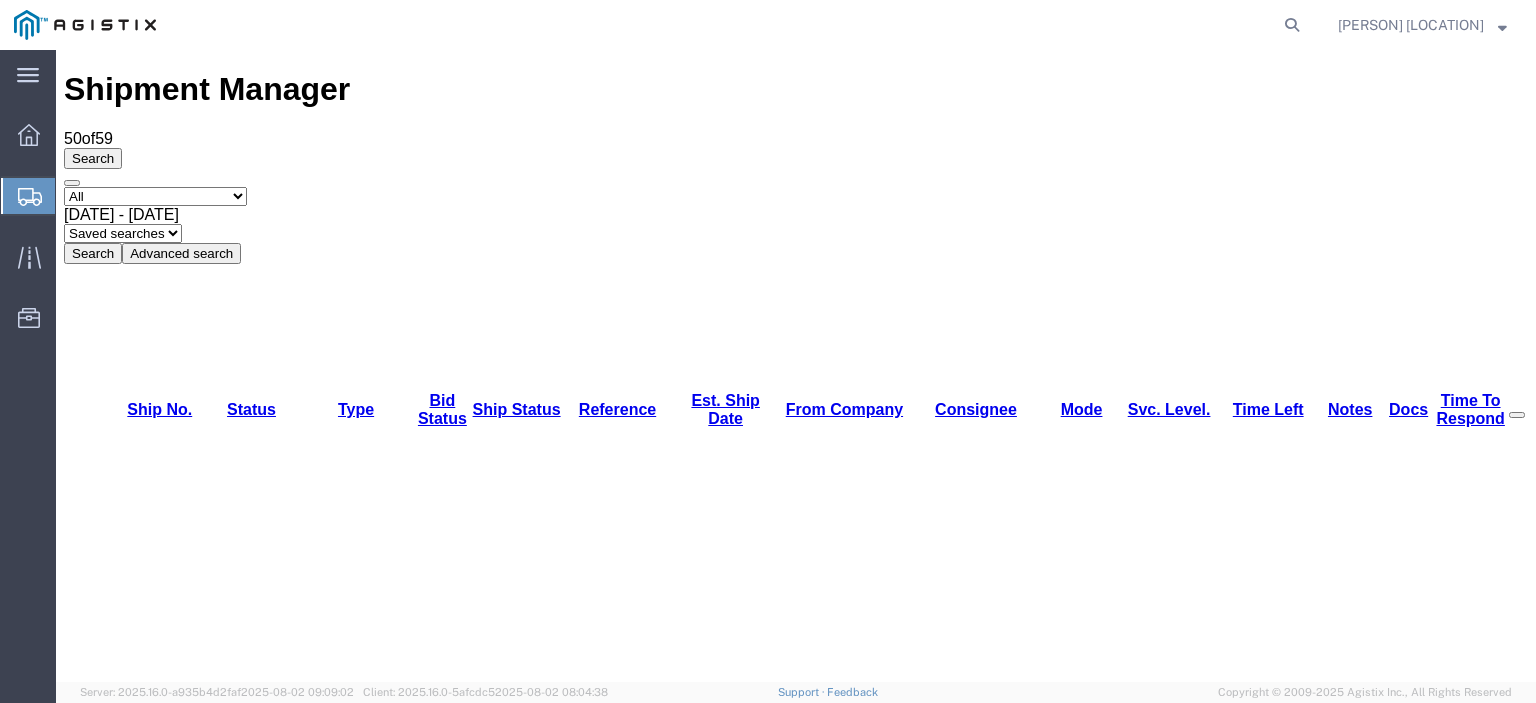 click on "56390796" at bounding box center (150, 1361) 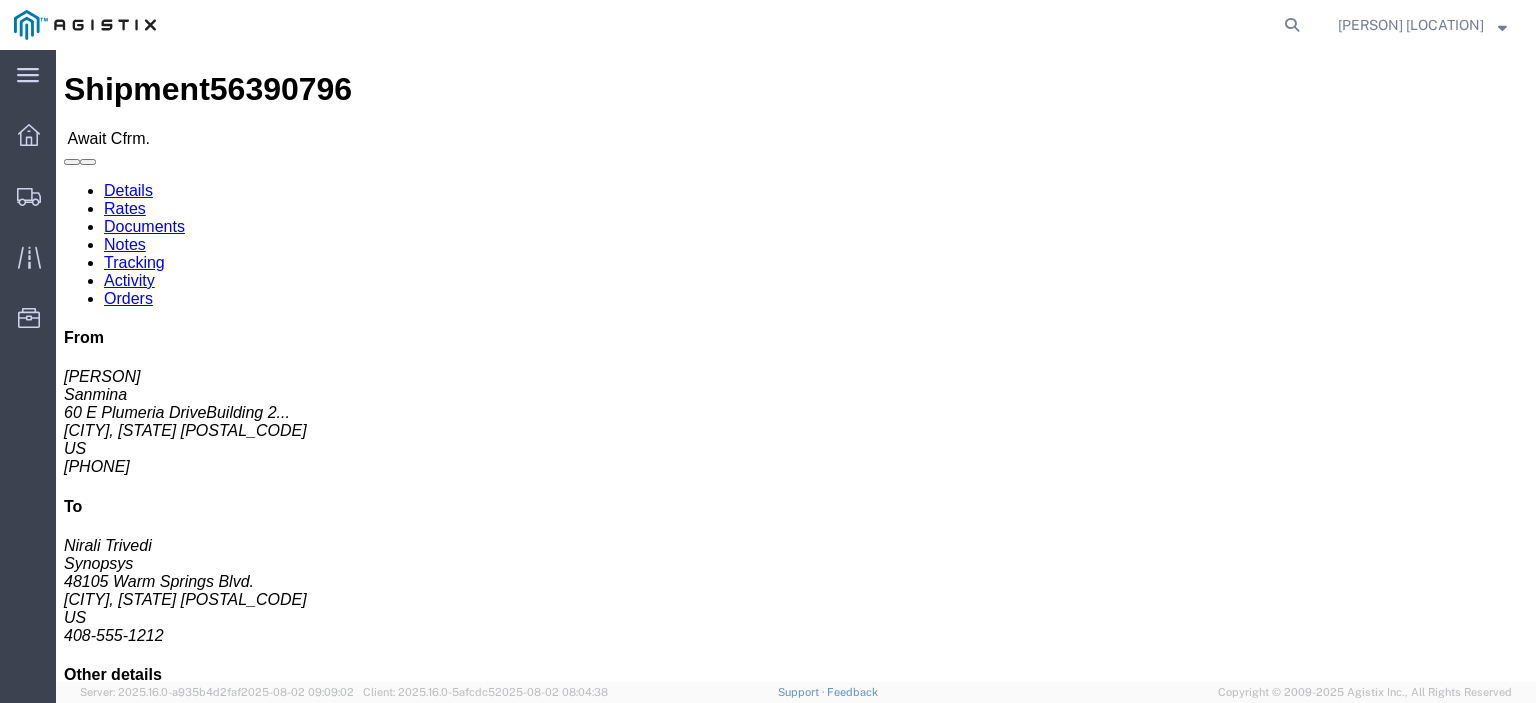 click on "Confirm" 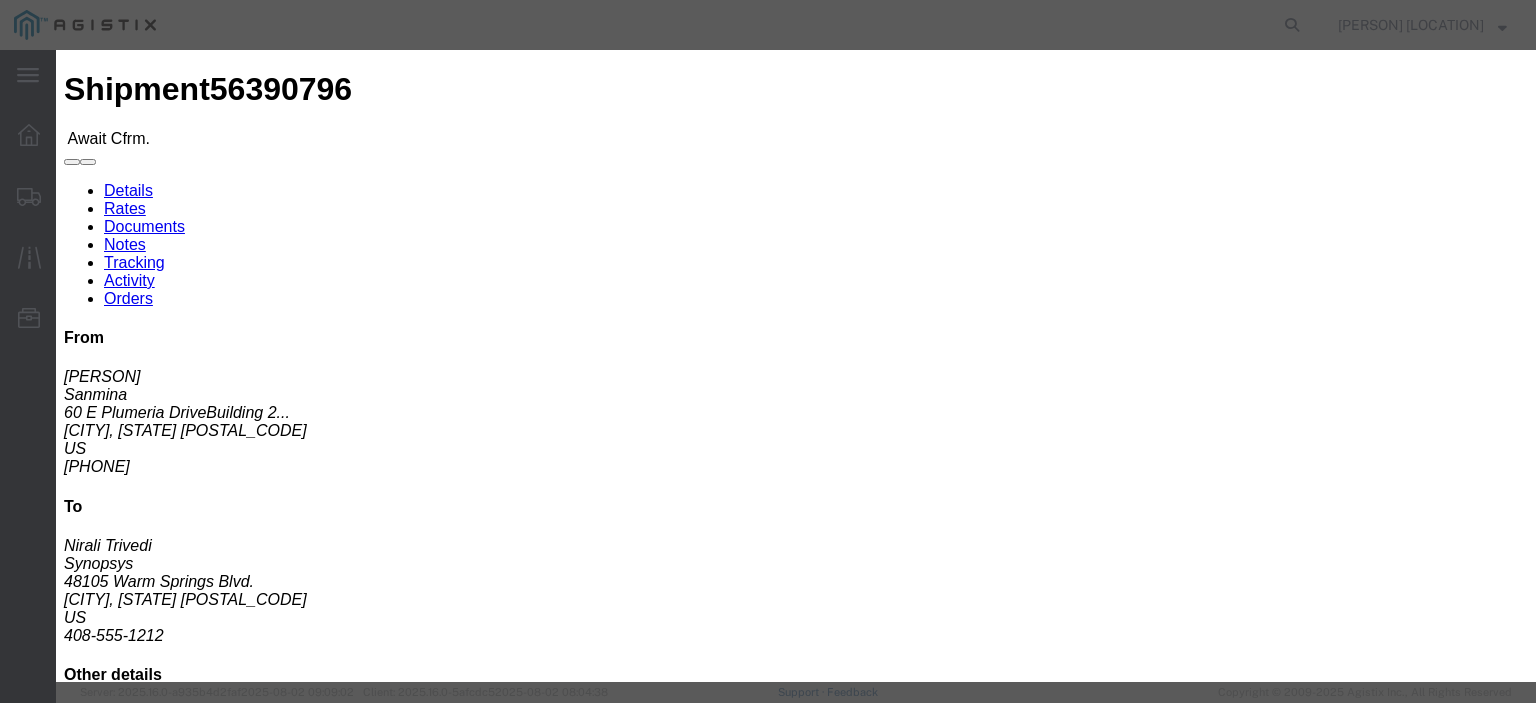click 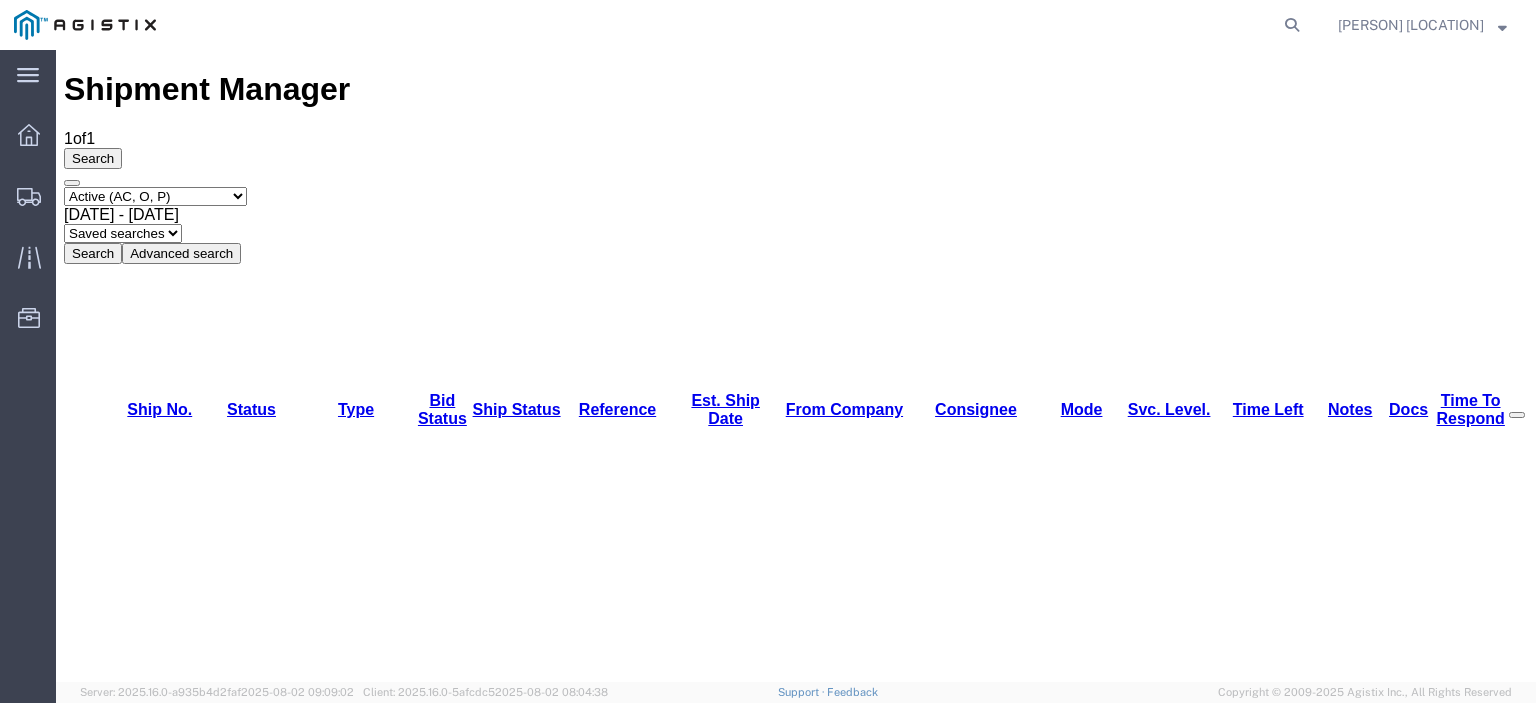 click on "56391106" at bounding box center [141, 1148] 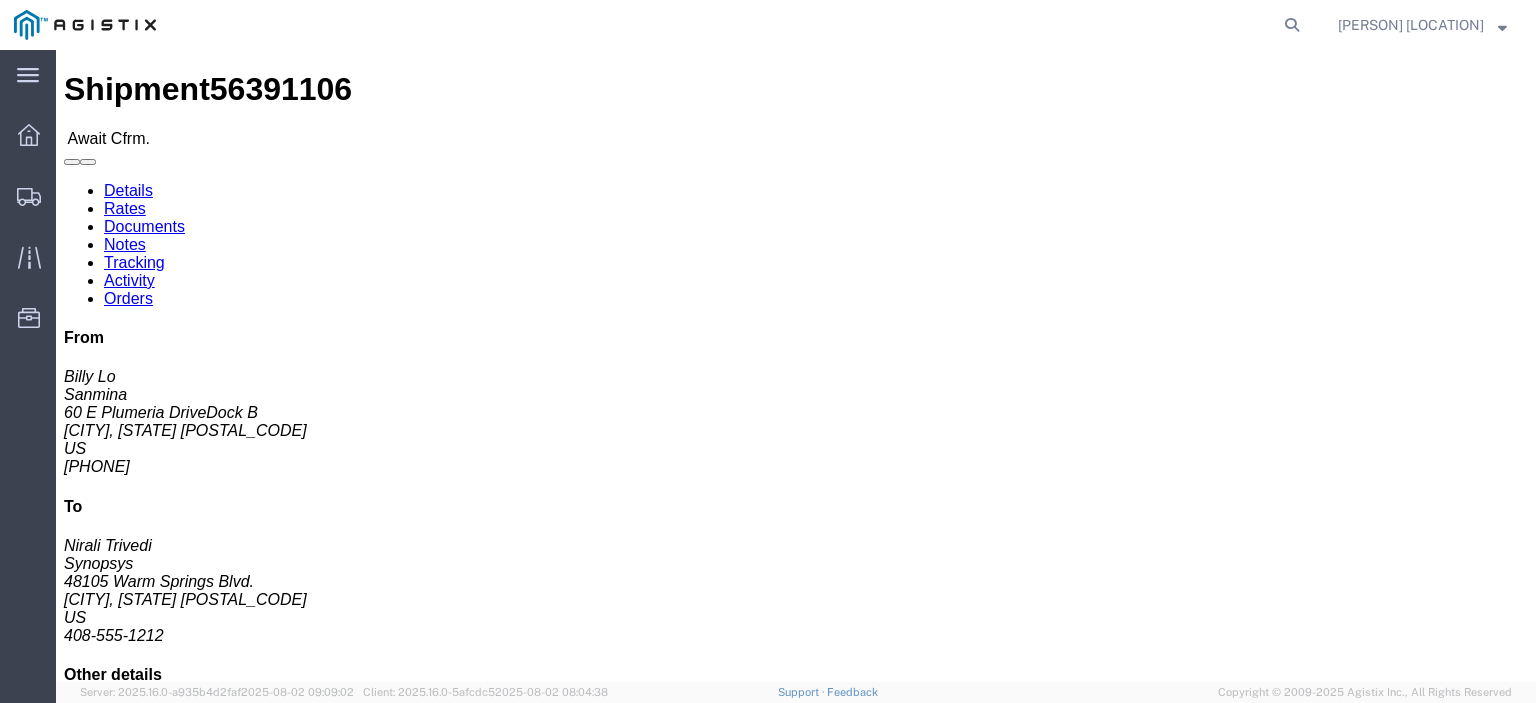 click on "Confirm" 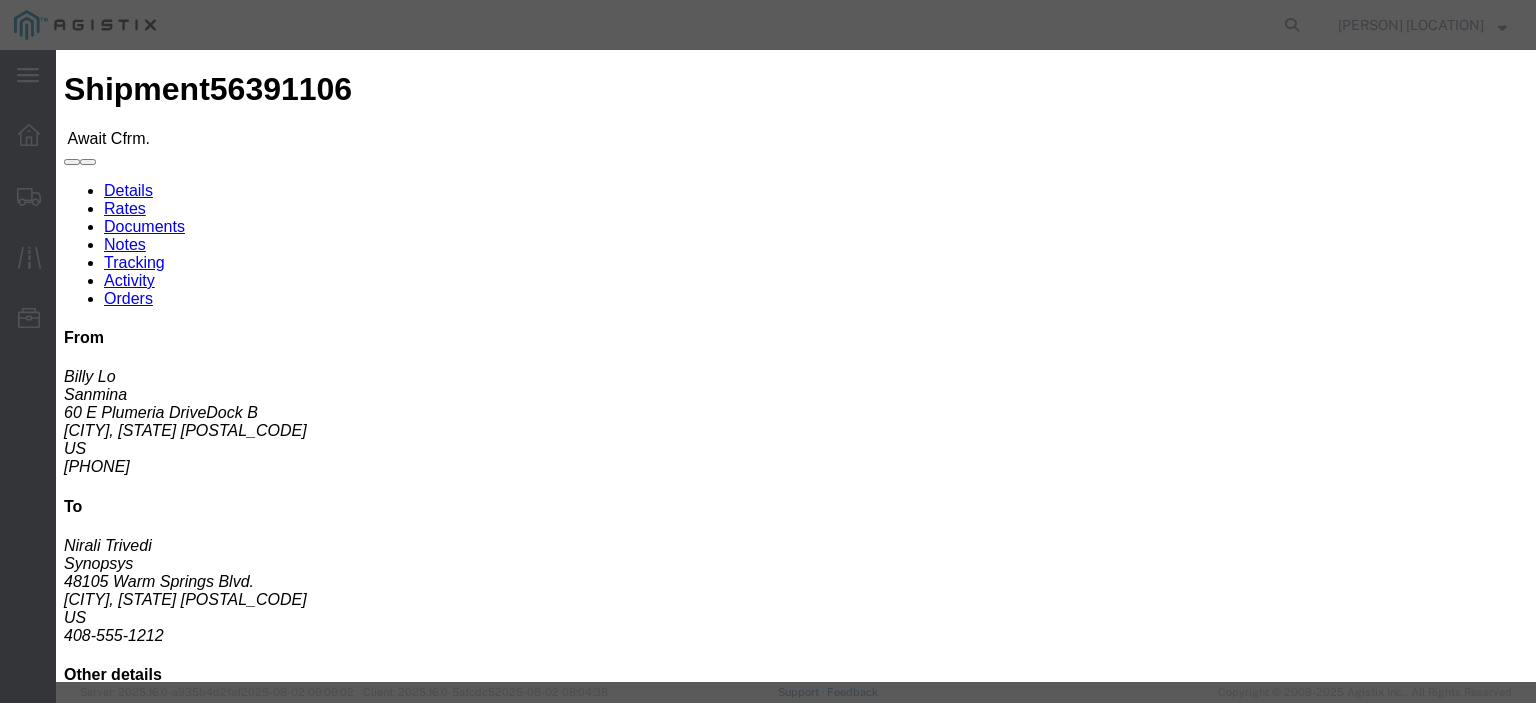 click 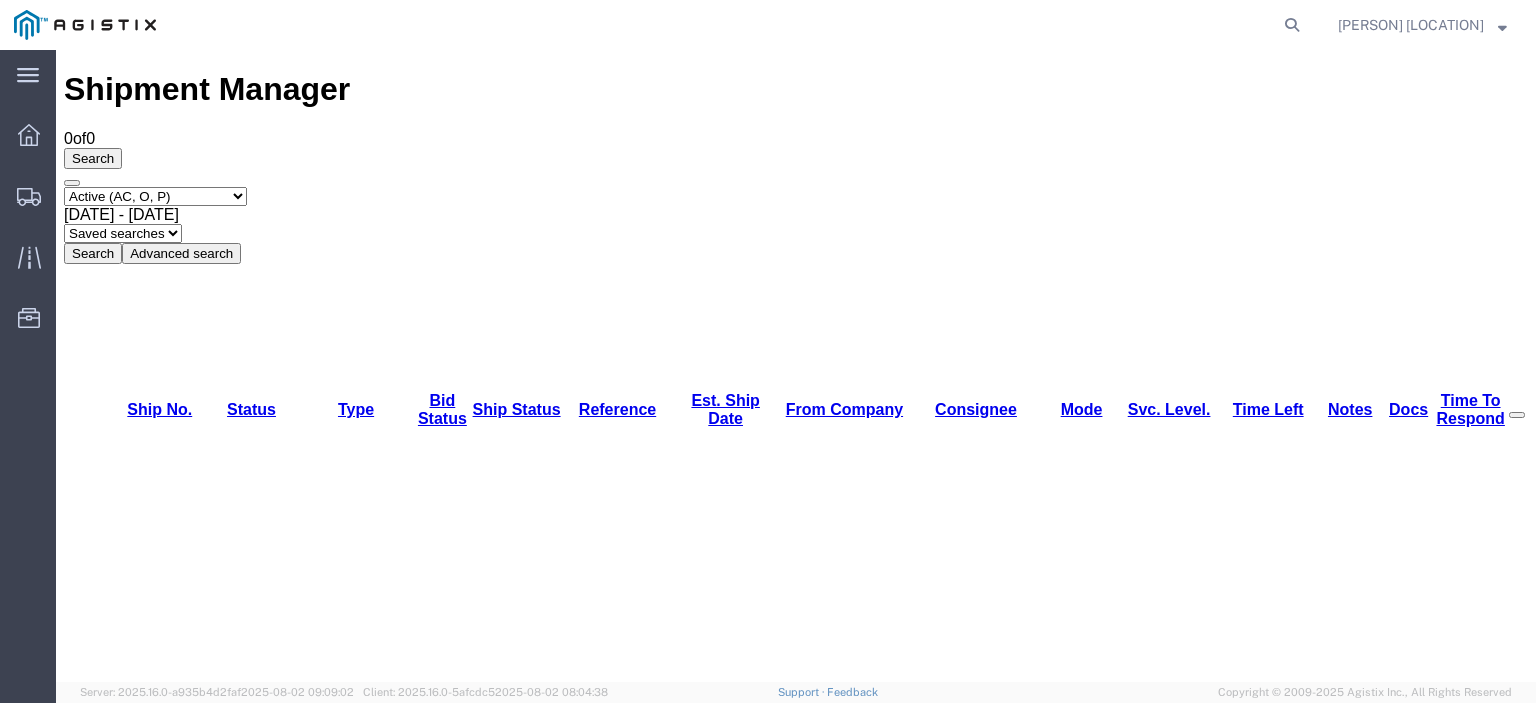 click on "Select status
Active (AC, O, P) All Approved Awaiting Confirmation (AC) Booked Canceled Closed Delivered Denied Expired Ignored Lost On Hold Open (O) Partial Delivery Pending (P) Shipped Withdrawn" at bounding box center (155, 196) 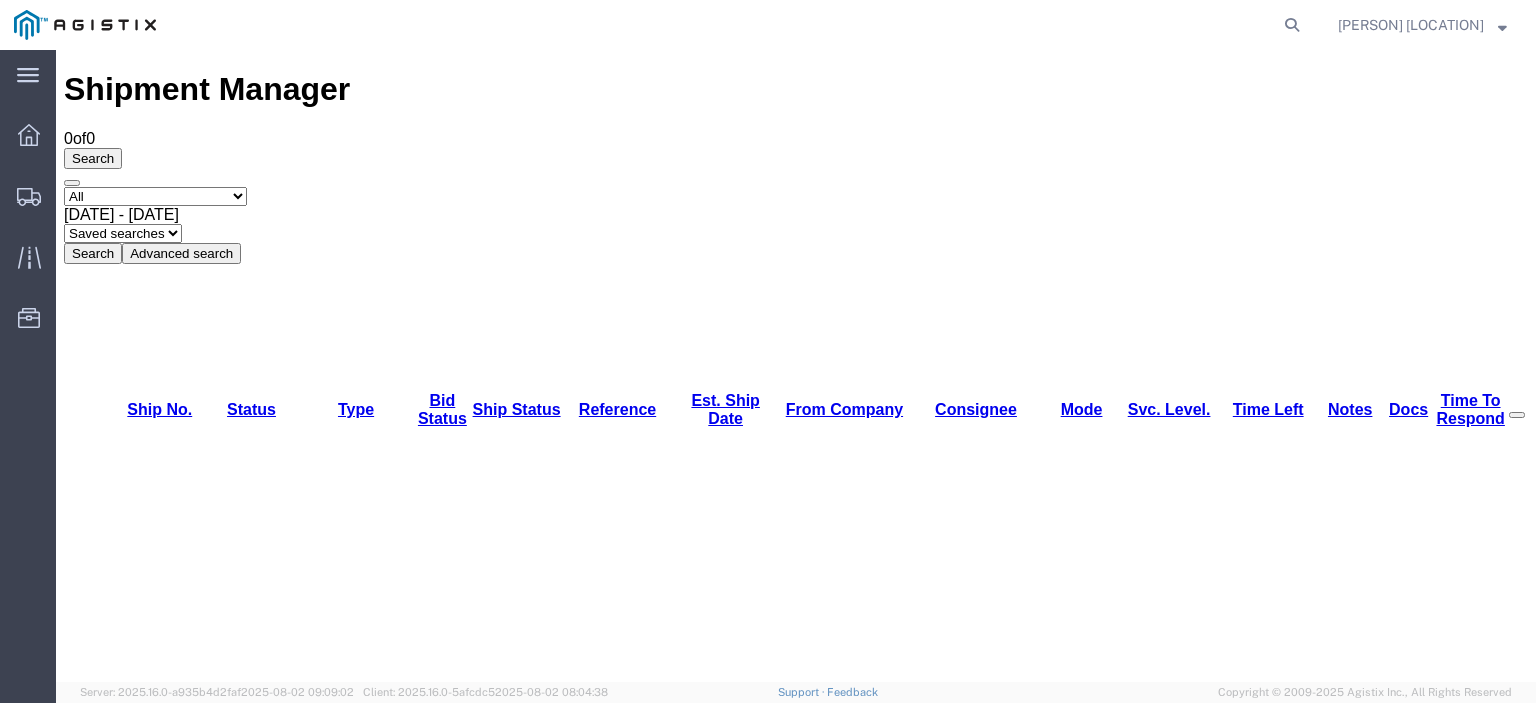 click on "Select status
Active (AC, O, P) All Approved Awaiting Confirmation (AC) Booked Canceled Closed Delivered Denied Expired Ignored Lost On Hold Open (O) Partial Delivery Pending (P) Shipped Withdrawn" at bounding box center [155, 196] 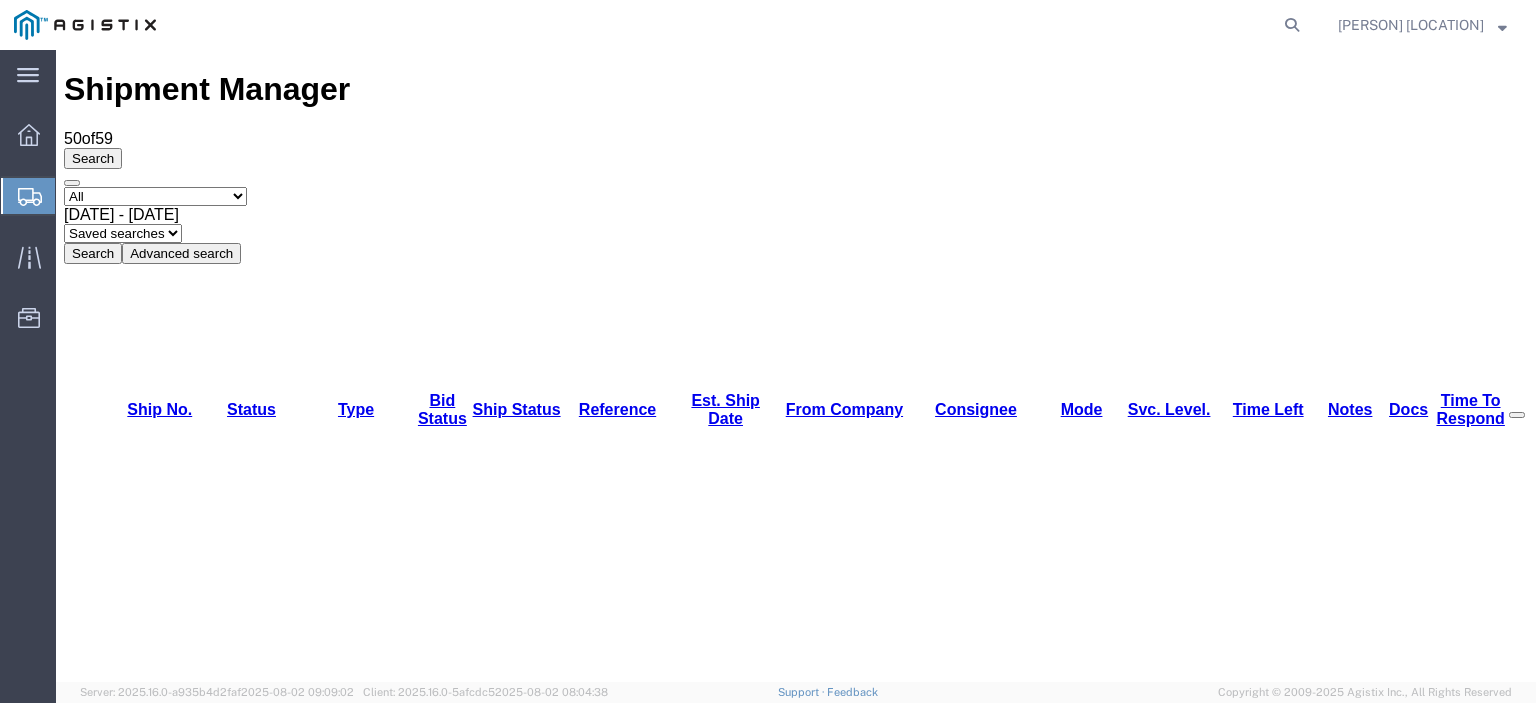 click on "56391106" at bounding box center (140, 1148) 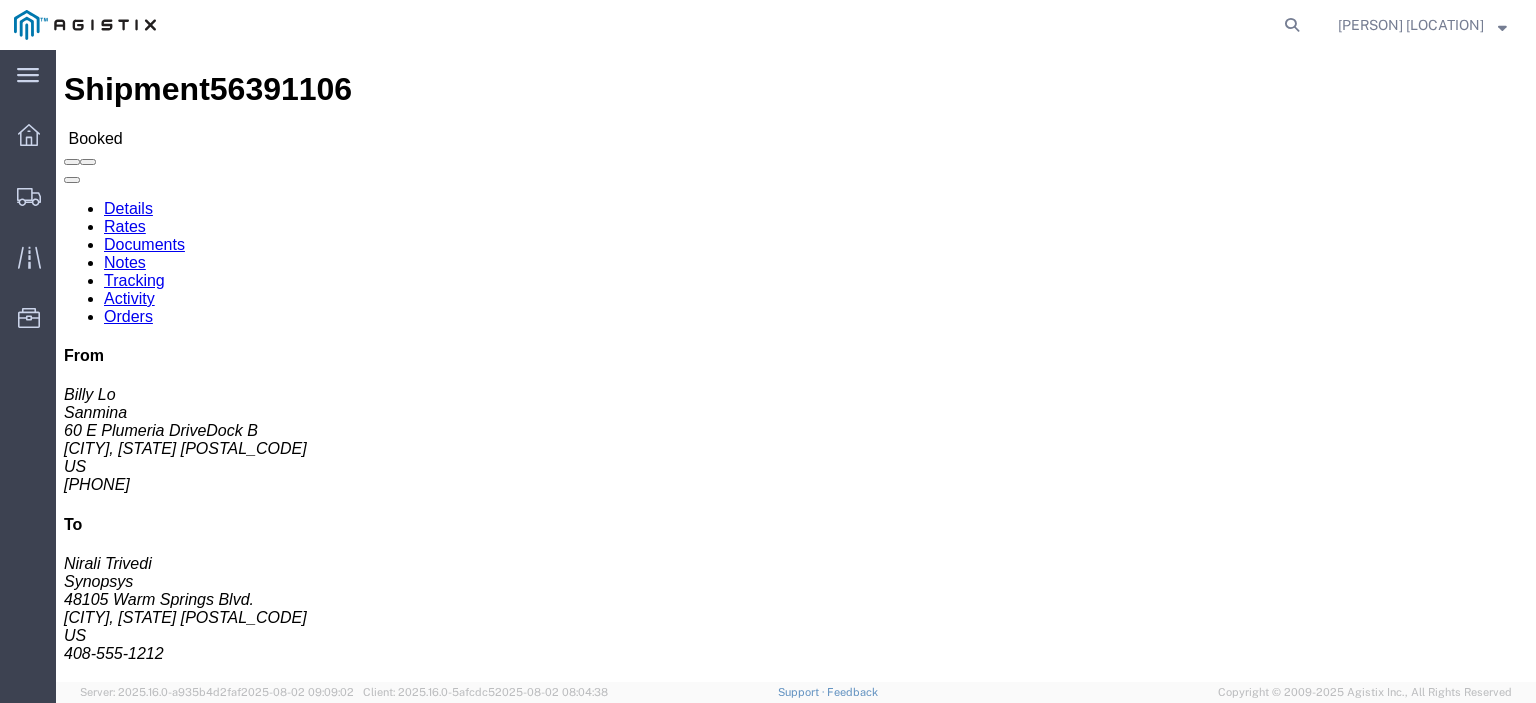 scroll, scrollTop: 0, scrollLeft: 0, axis: both 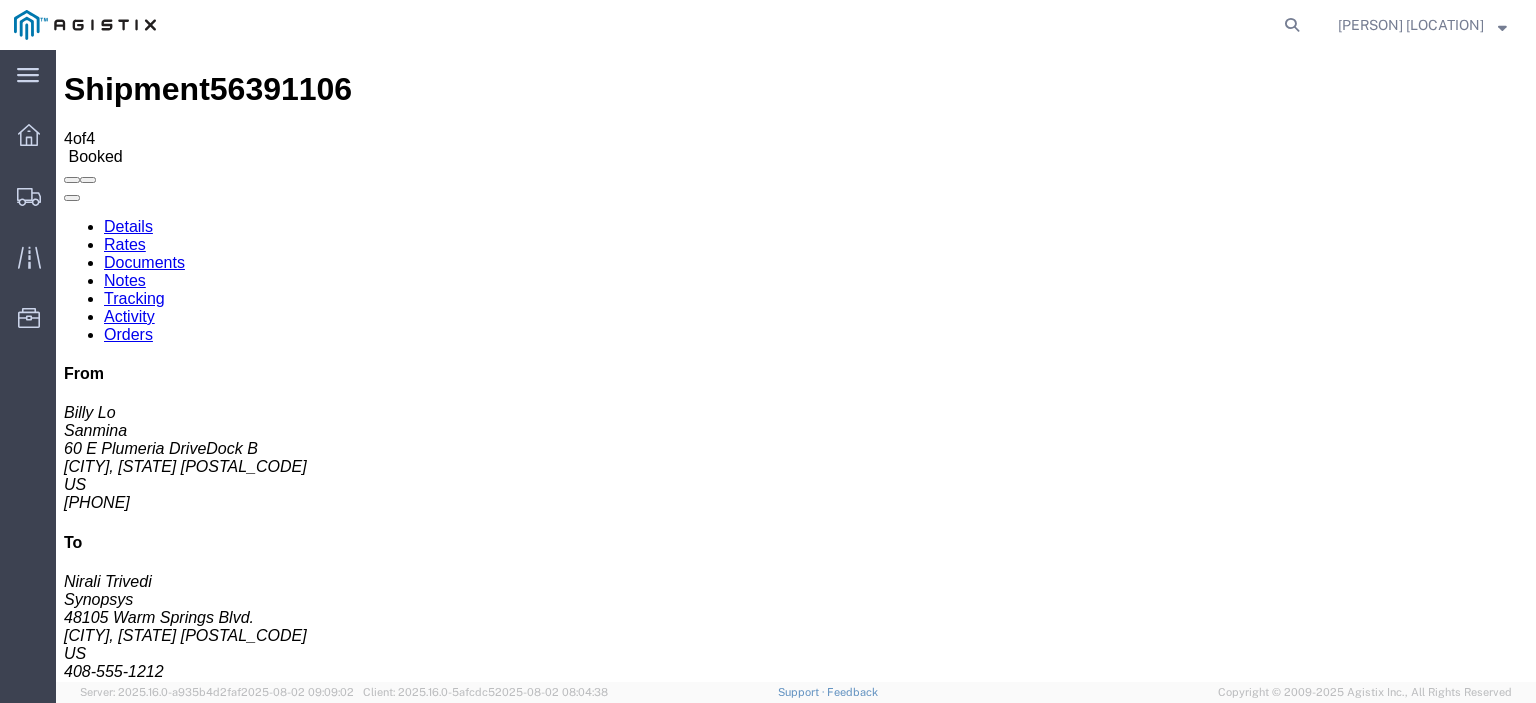 click on "Attach Documents" at bounding box center (126, 1153) 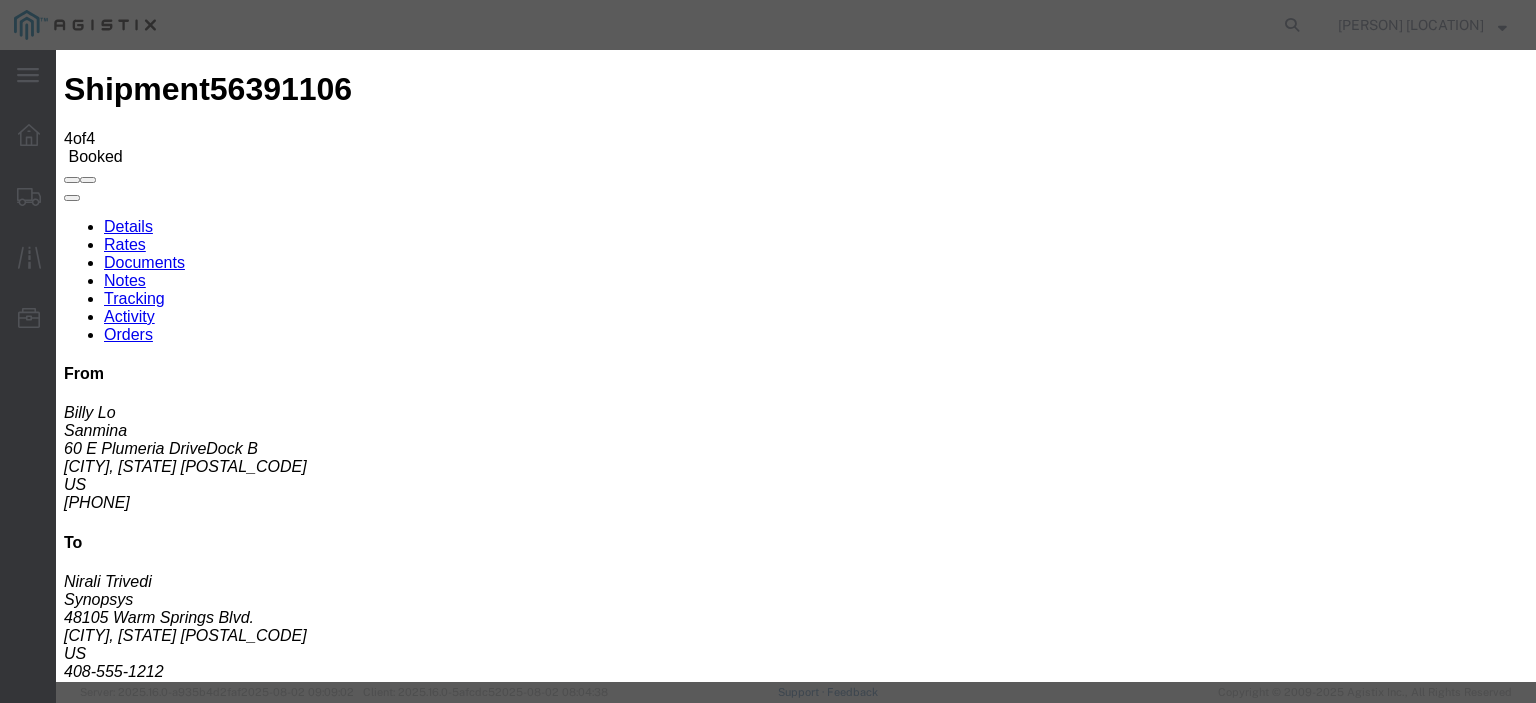 click on "Browse" at bounding box center [94, 1938] 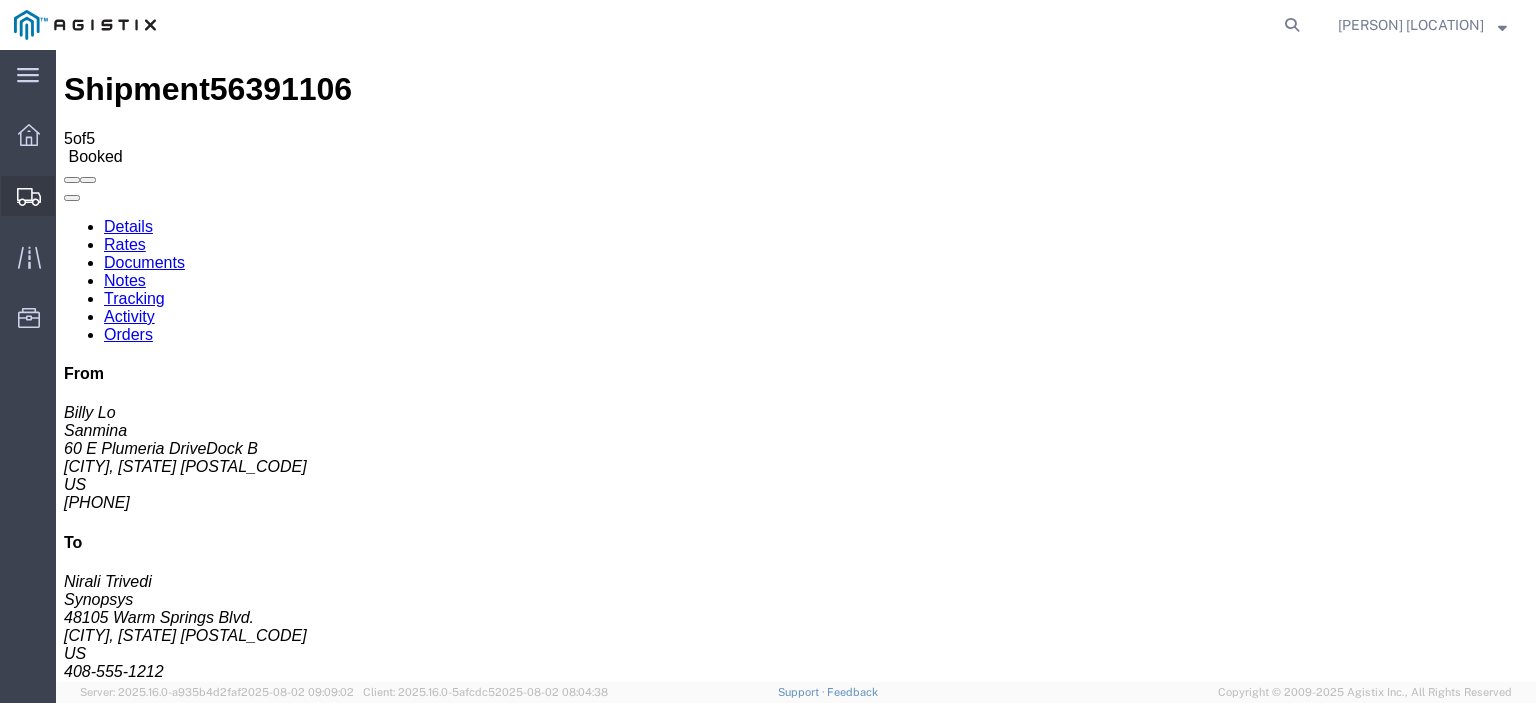 click on "Shipments" 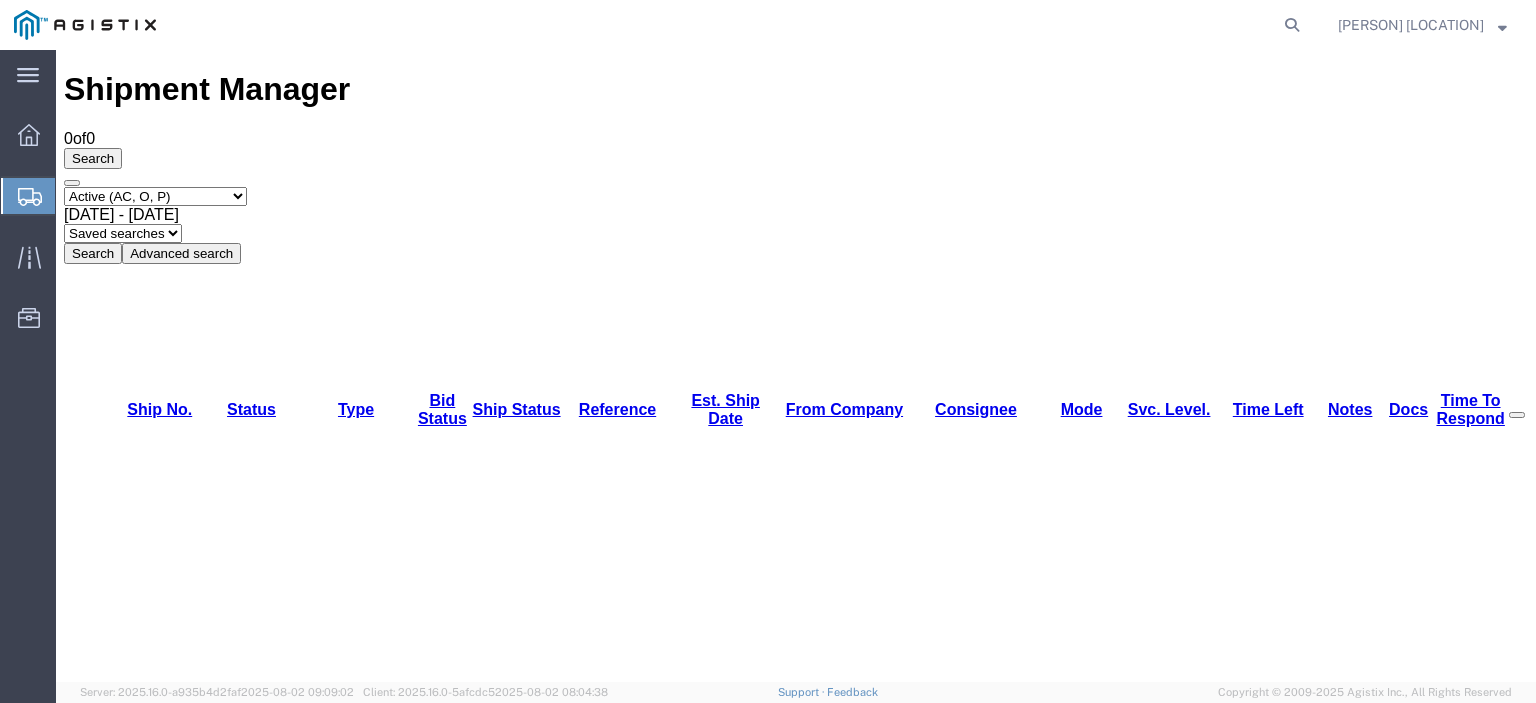 click on "Select status
Active (AC, O, P) All Approved Awaiting Confirmation (AC) Booked Canceled Closed Delivered Denied Expired Ignored Lost On Hold Open (O) Partial Delivery Pending (P) Shipped Withdrawn" at bounding box center [155, 196] 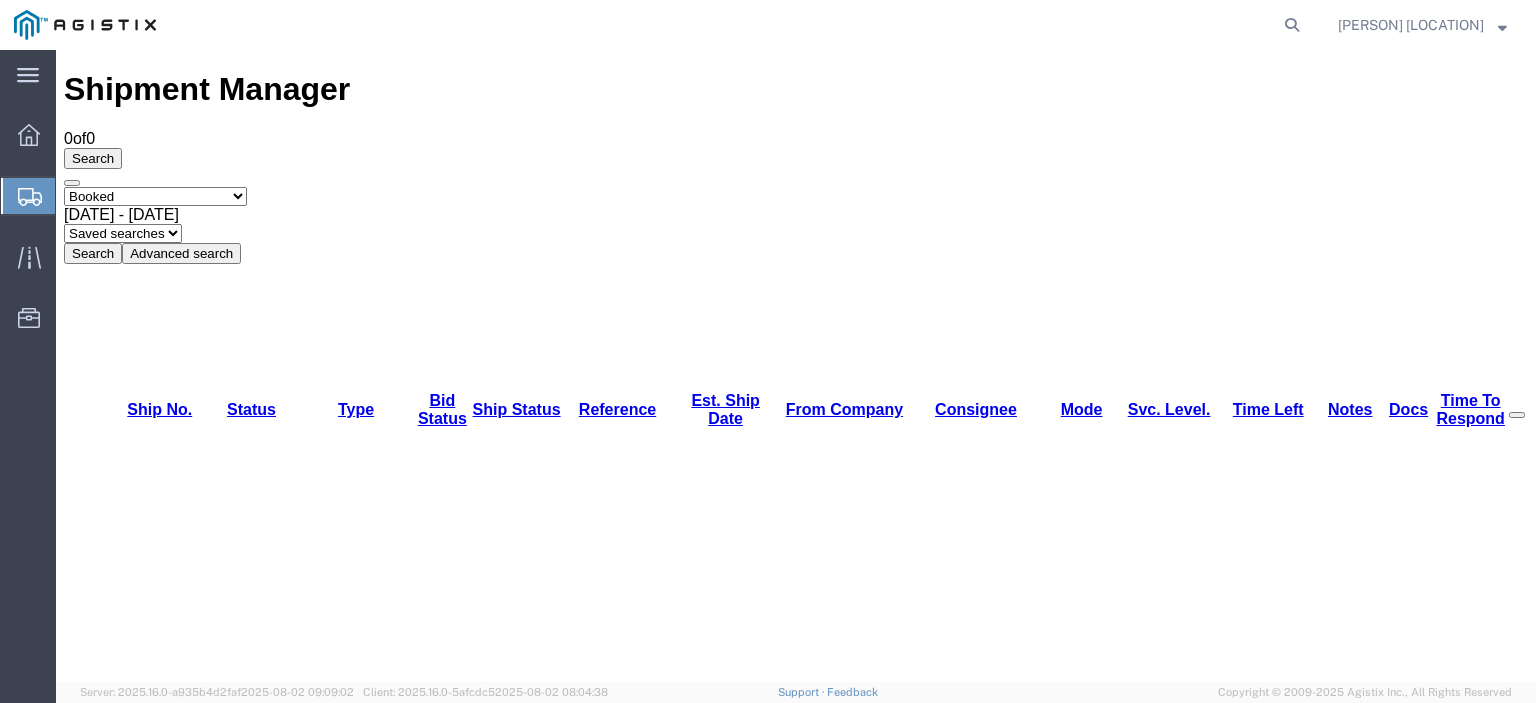 click on "Select status
Active (AC, O, P) All Approved Awaiting Confirmation (AC) Booked Canceled Closed Delivered Denied Expired Ignored Lost On Hold Open (O) Partial Delivery Pending (P) Shipped Withdrawn" at bounding box center (155, 196) 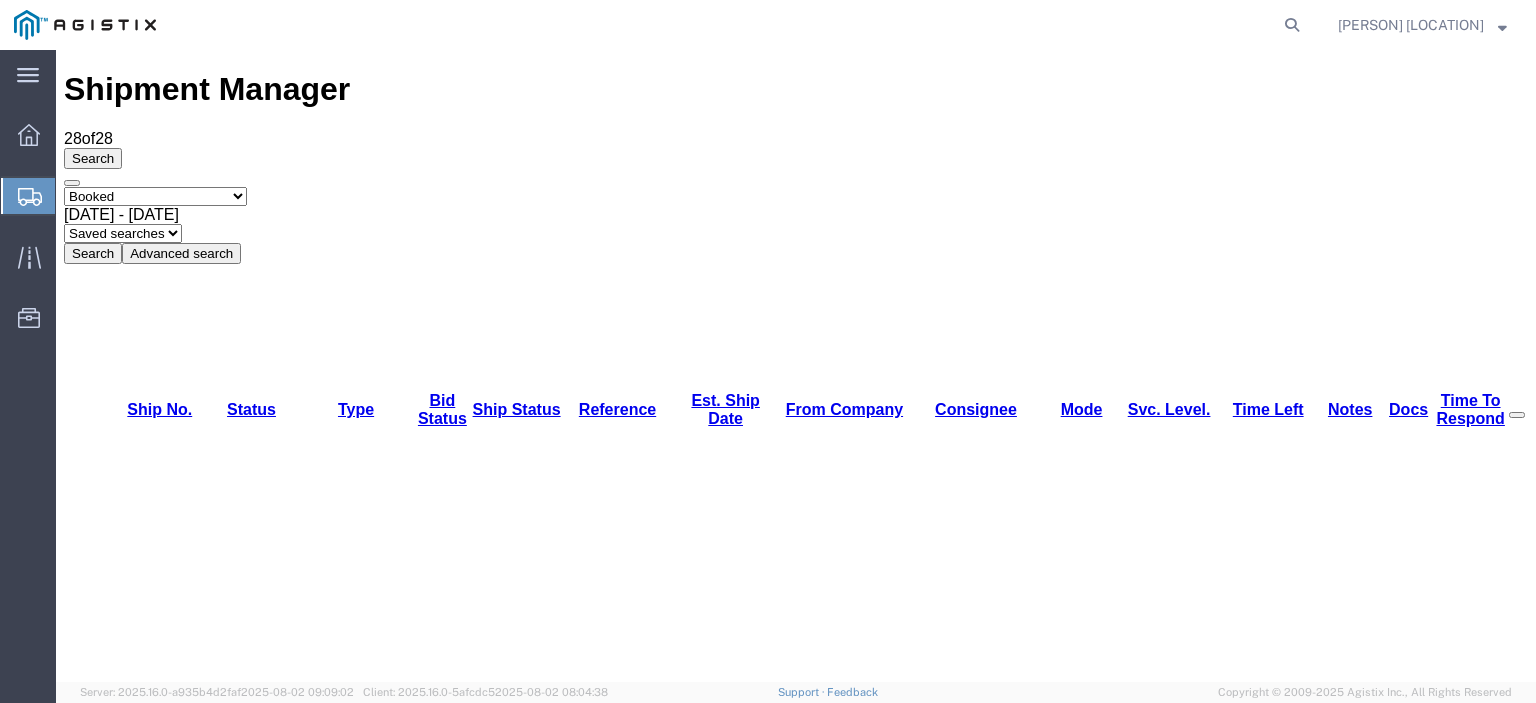 click on "Booked" at bounding box center [237, 1361] 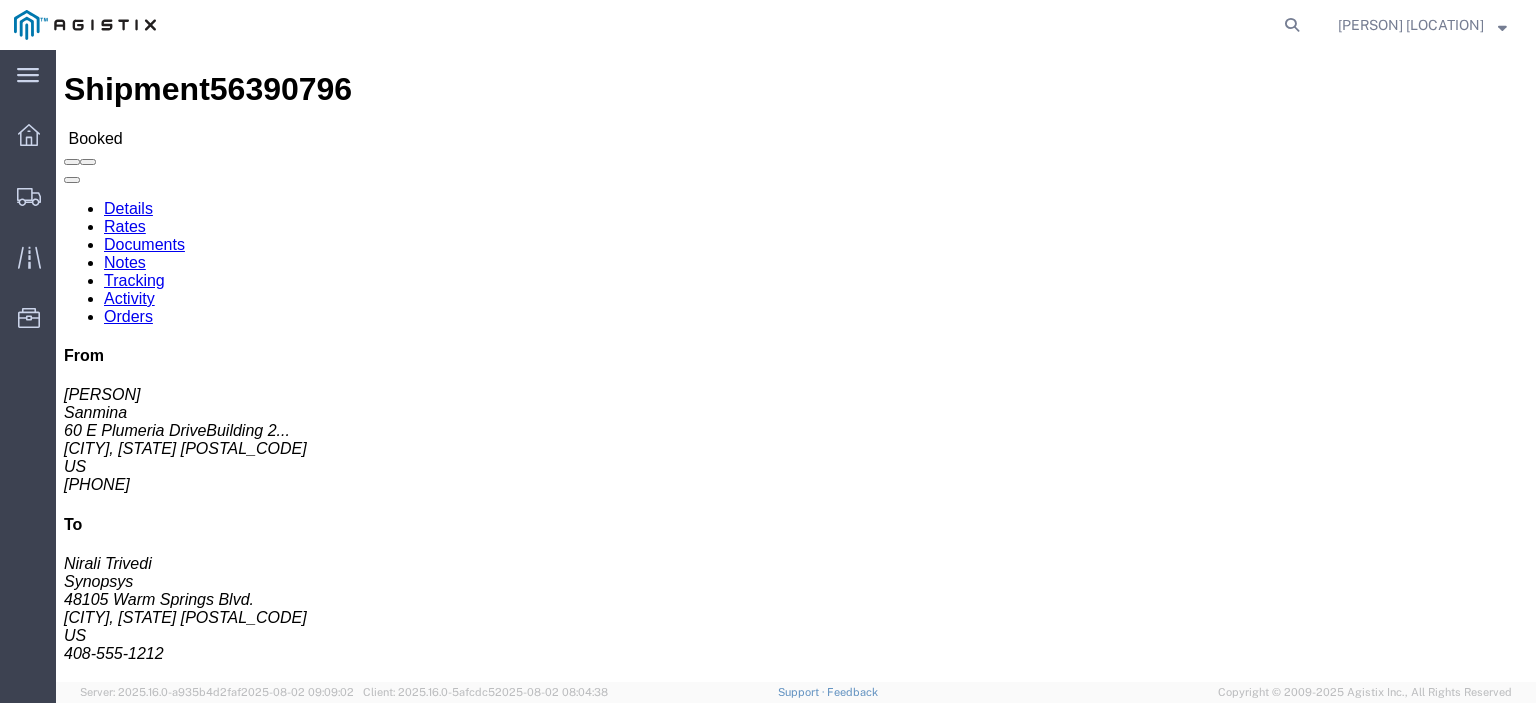 click on "Documents" 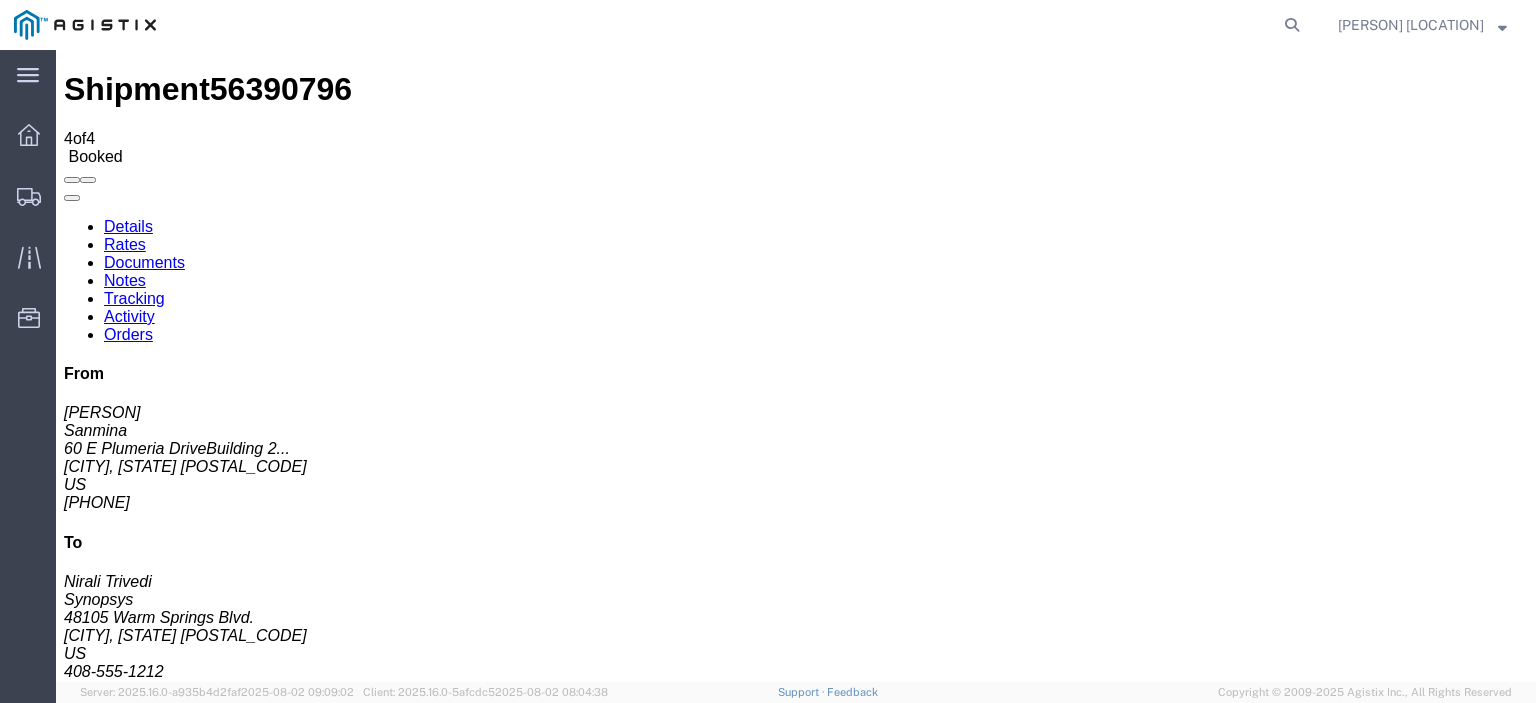 click on "Attach Documents" at bounding box center [126, 1153] 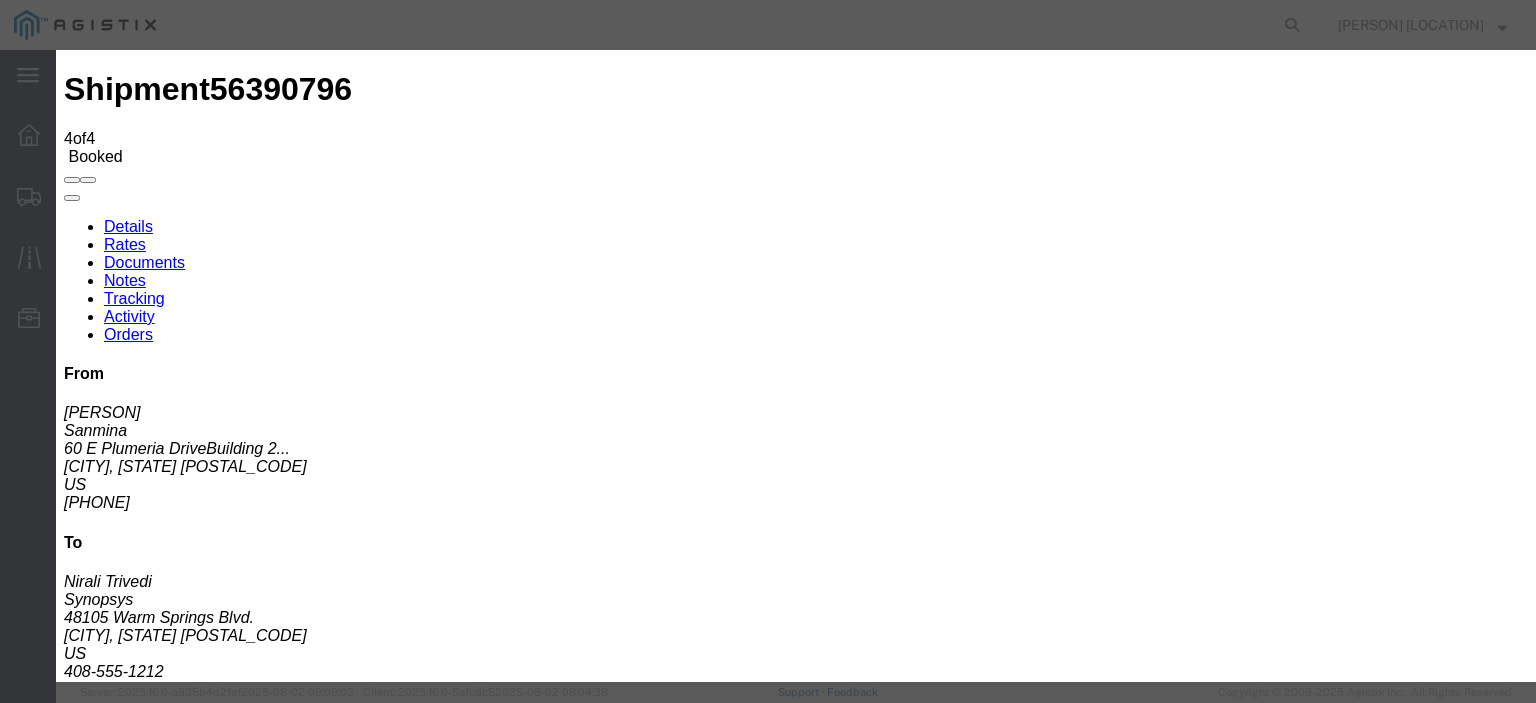 click on "Browse" at bounding box center (94, 1938) 